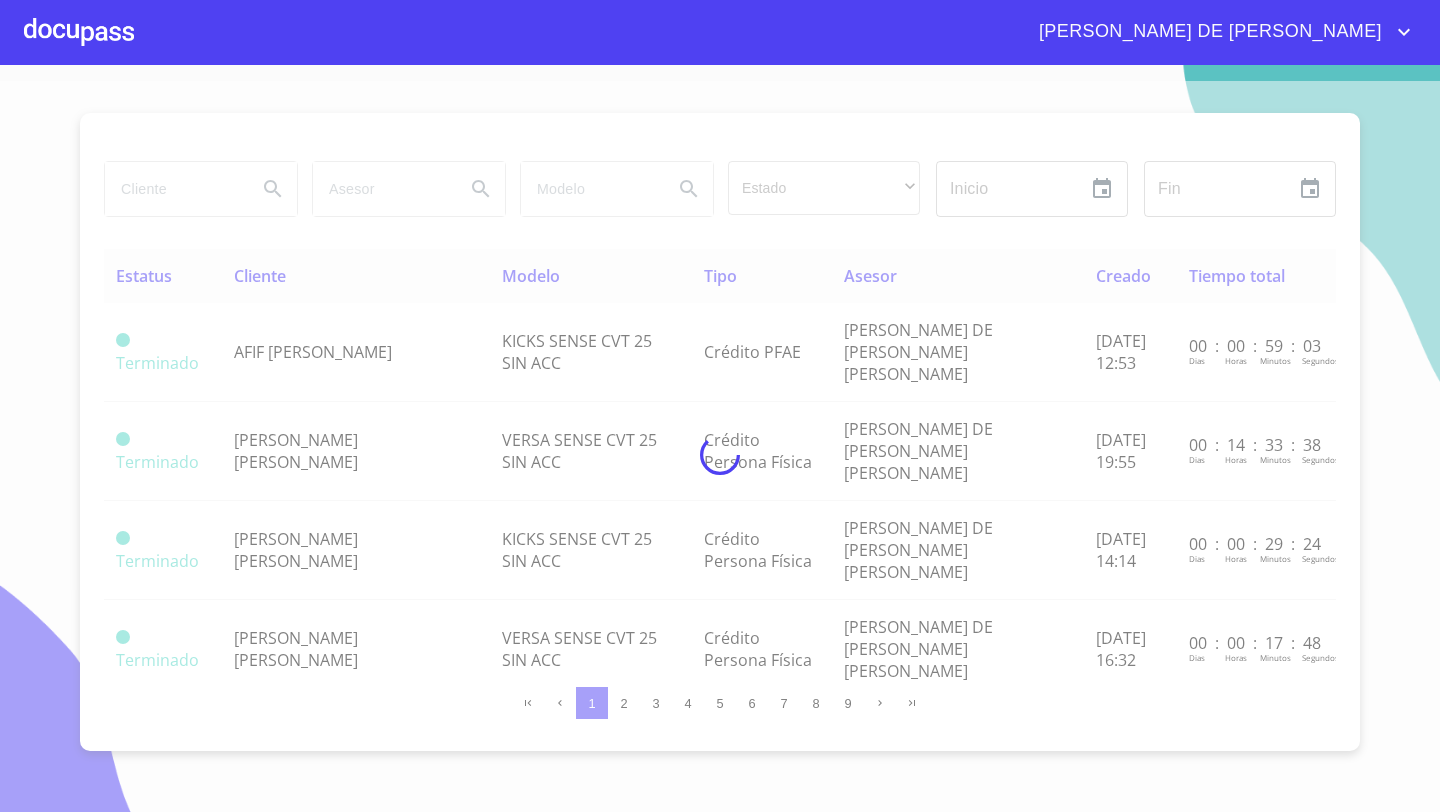 scroll, scrollTop: 0, scrollLeft: 0, axis: both 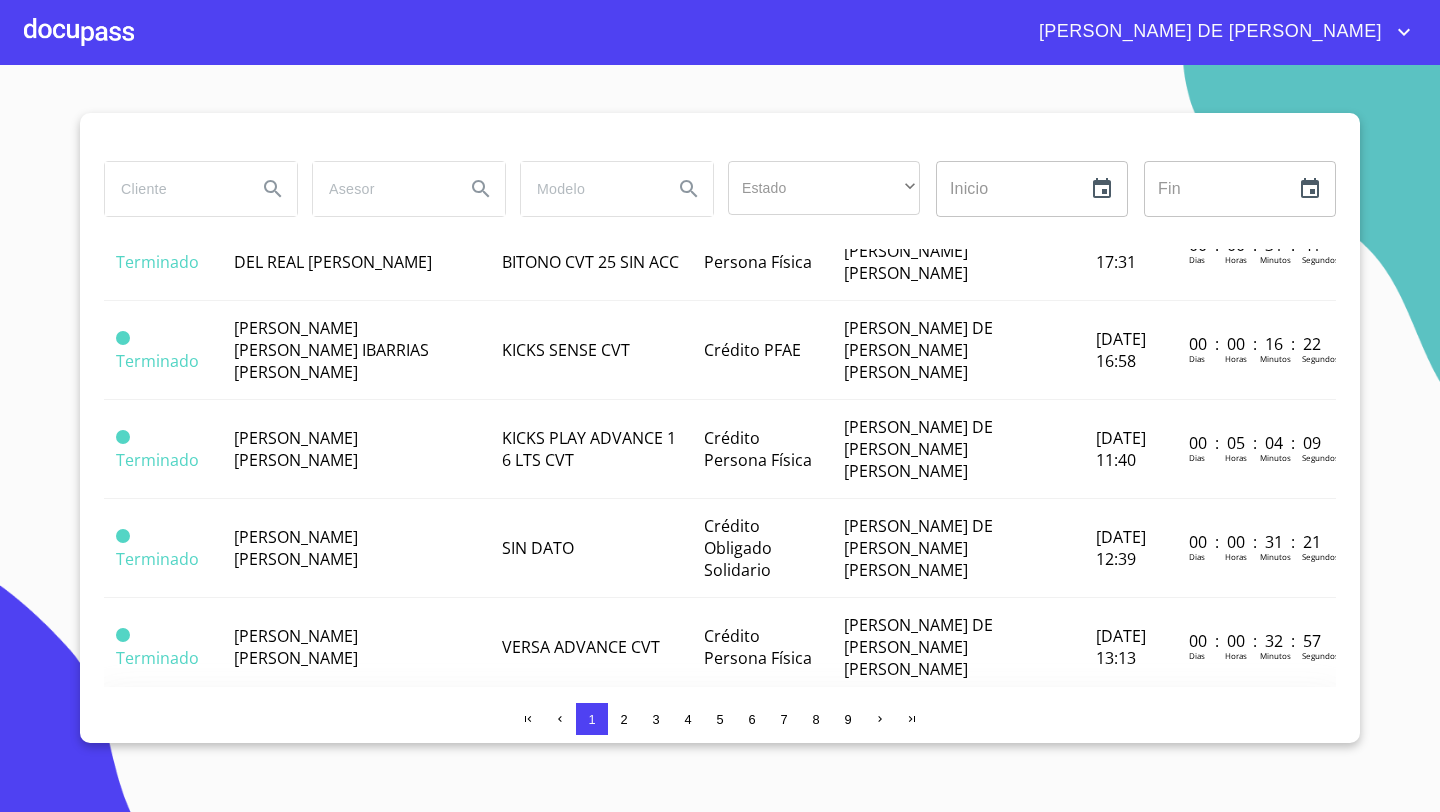 click on "[PERSON_NAME]  [PERSON_NAME]" at bounding box center [296, 746] 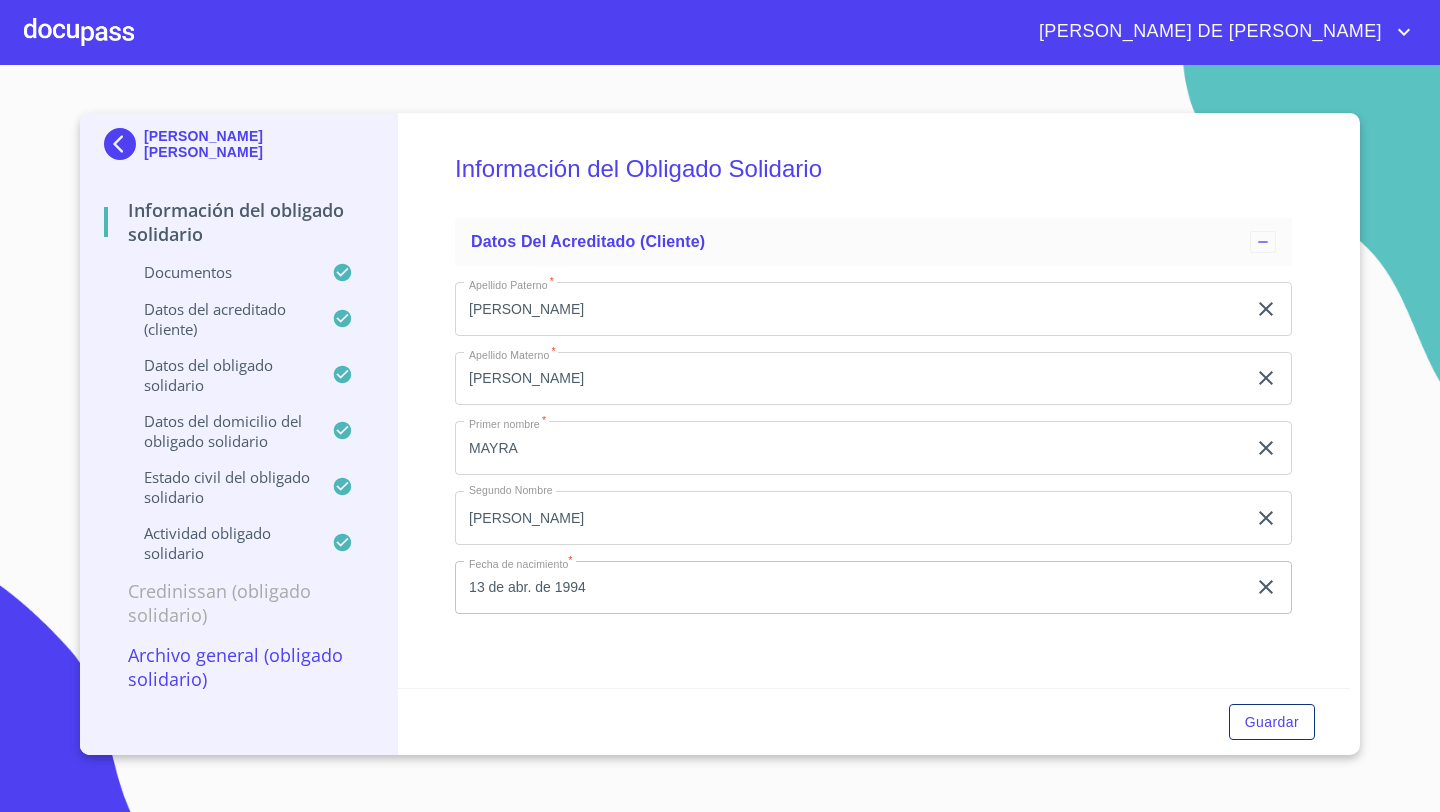 click at bounding box center [79, 32] 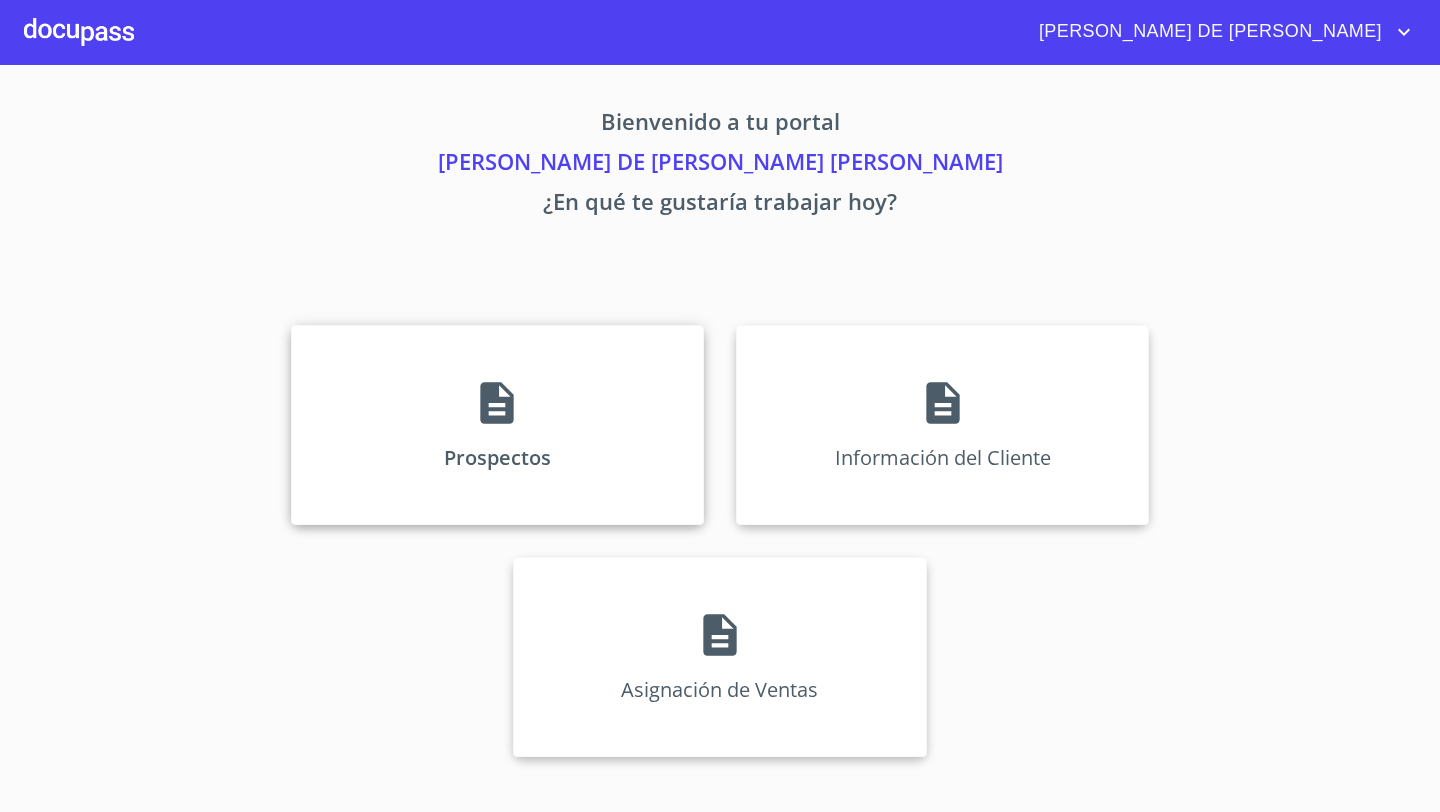 click on "Prospectos" at bounding box center [497, 425] 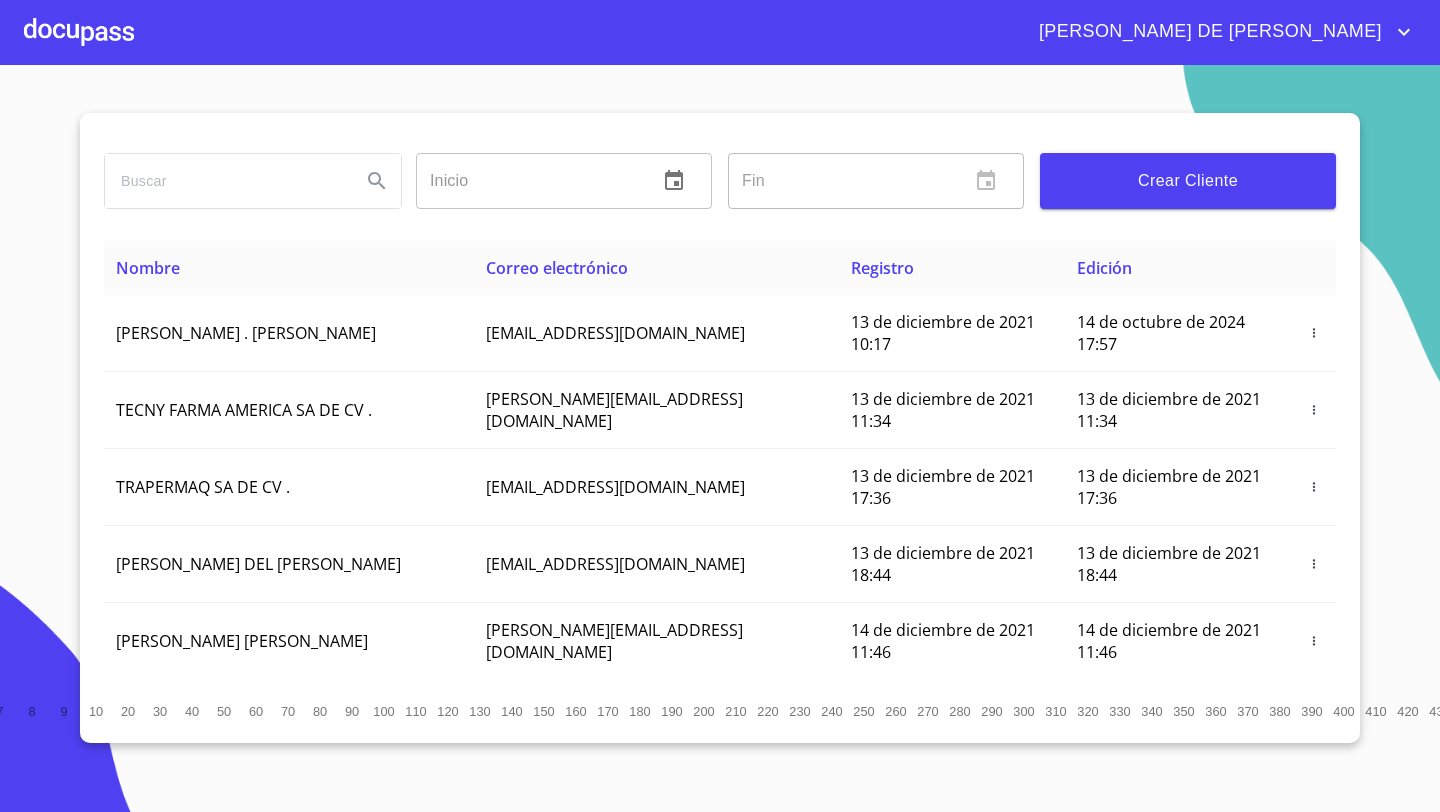 click at bounding box center [79, 32] 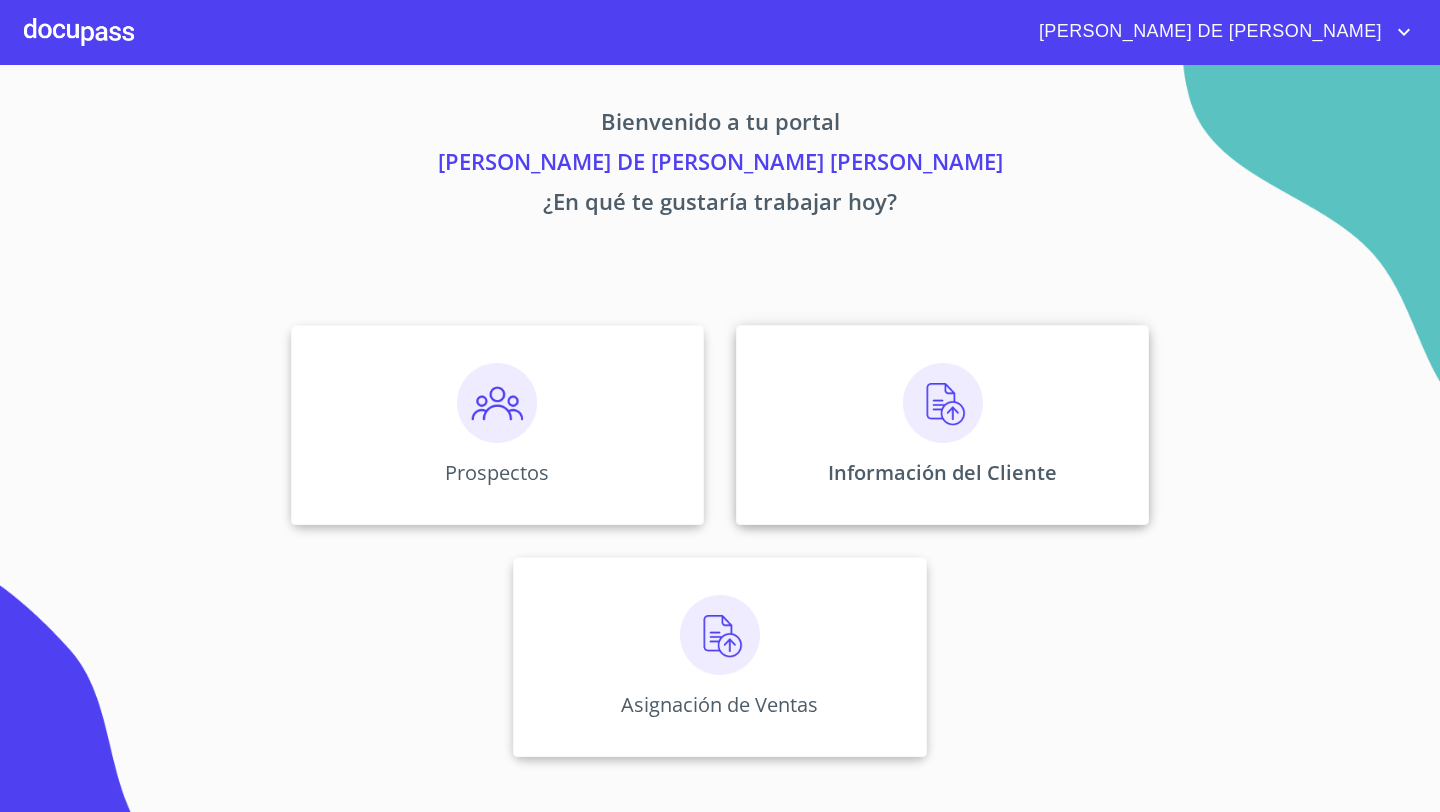 click on "Información del Cliente" at bounding box center (942, 425) 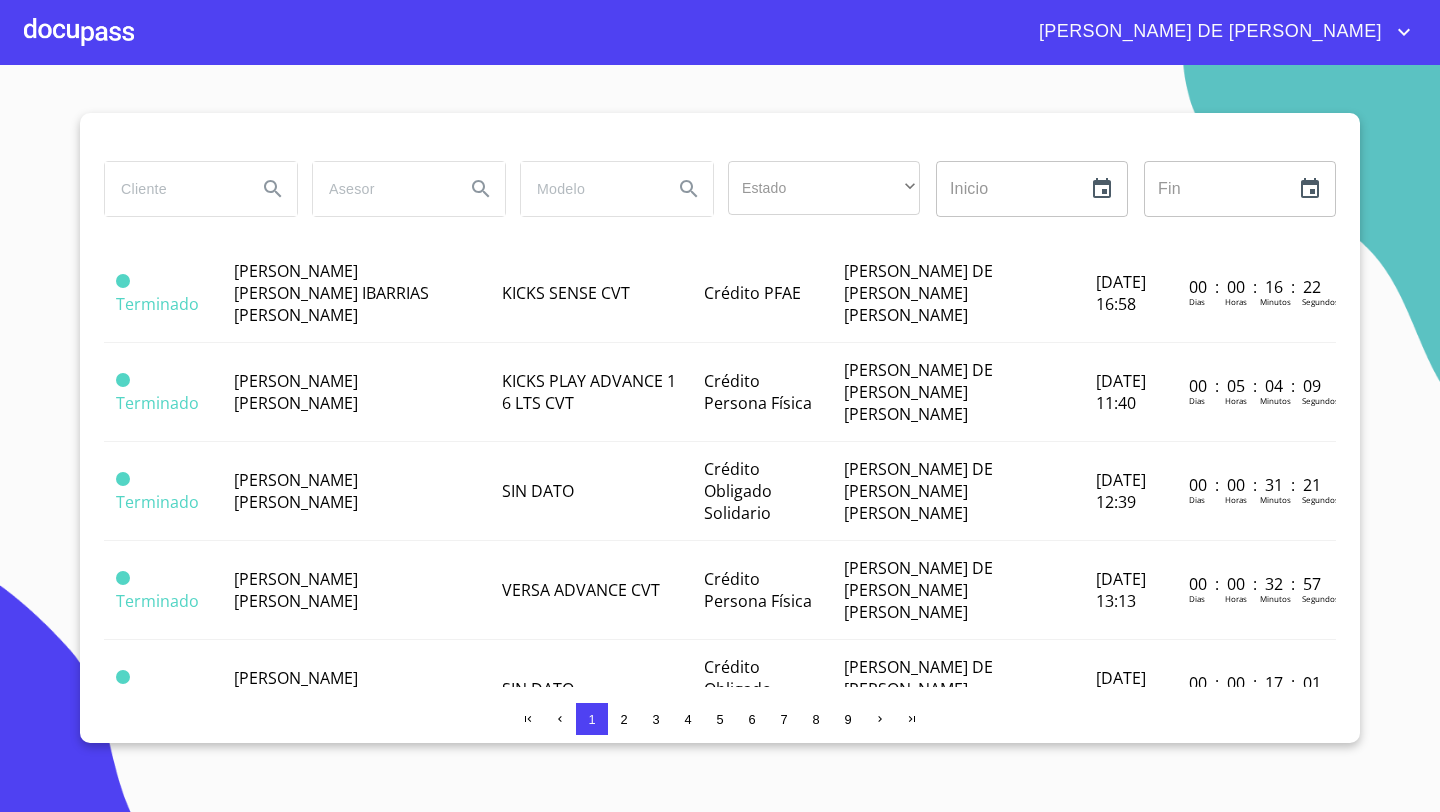 scroll, scrollTop: 838, scrollLeft: 0, axis: vertical 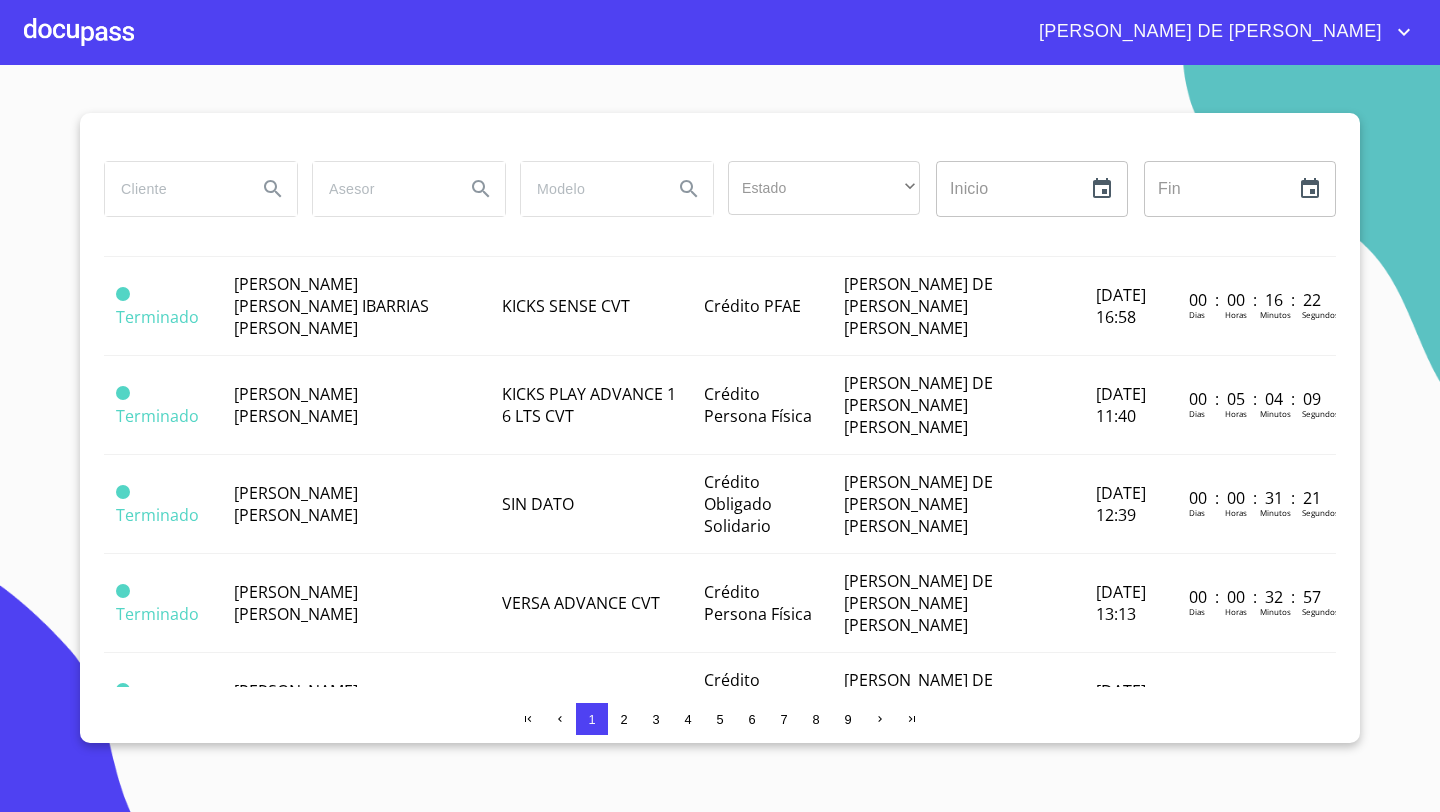 click on "[PERSON_NAME]  [PERSON_NAME]" at bounding box center (296, 900) 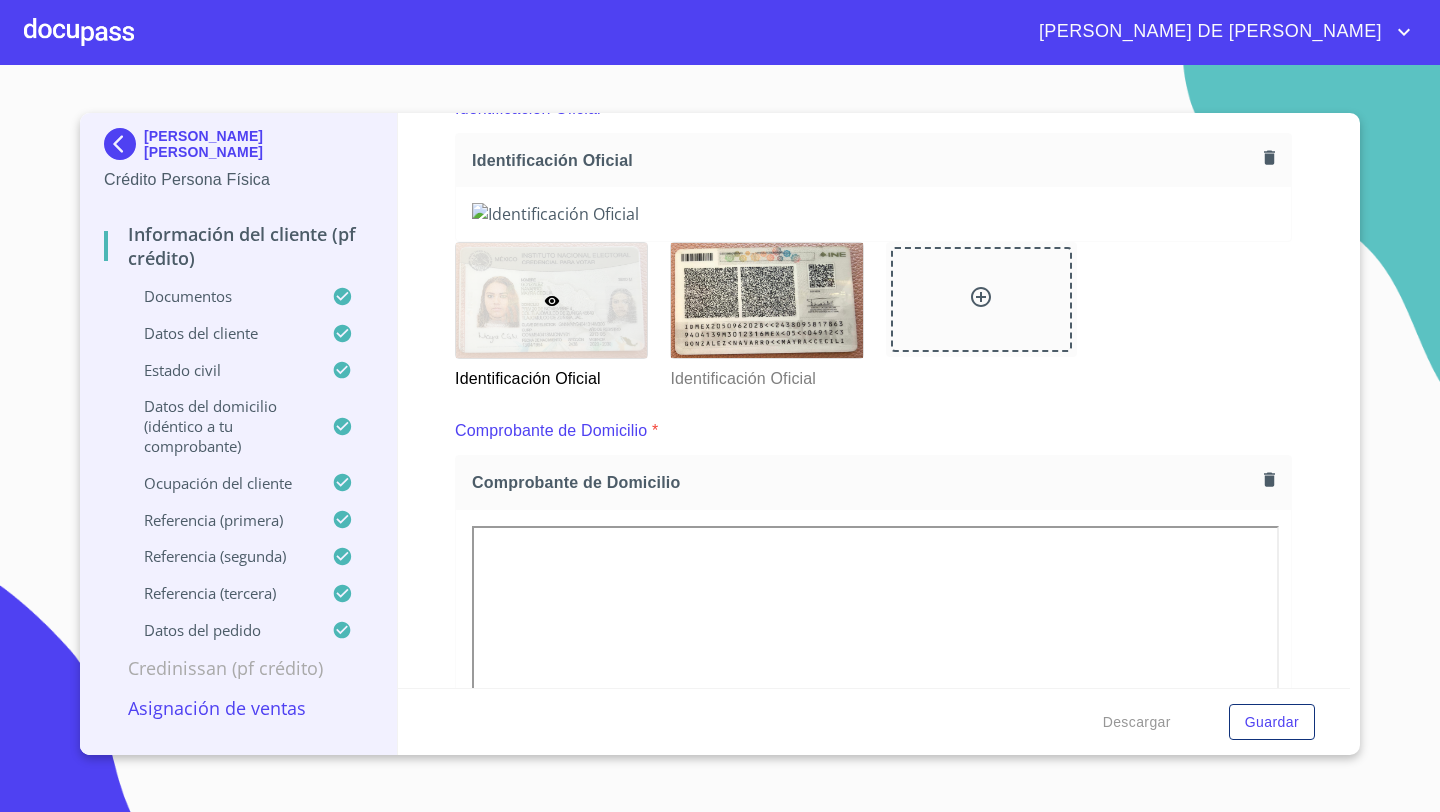 scroll, scrollTop: 243, scrollLeft: 0, axis: vertical 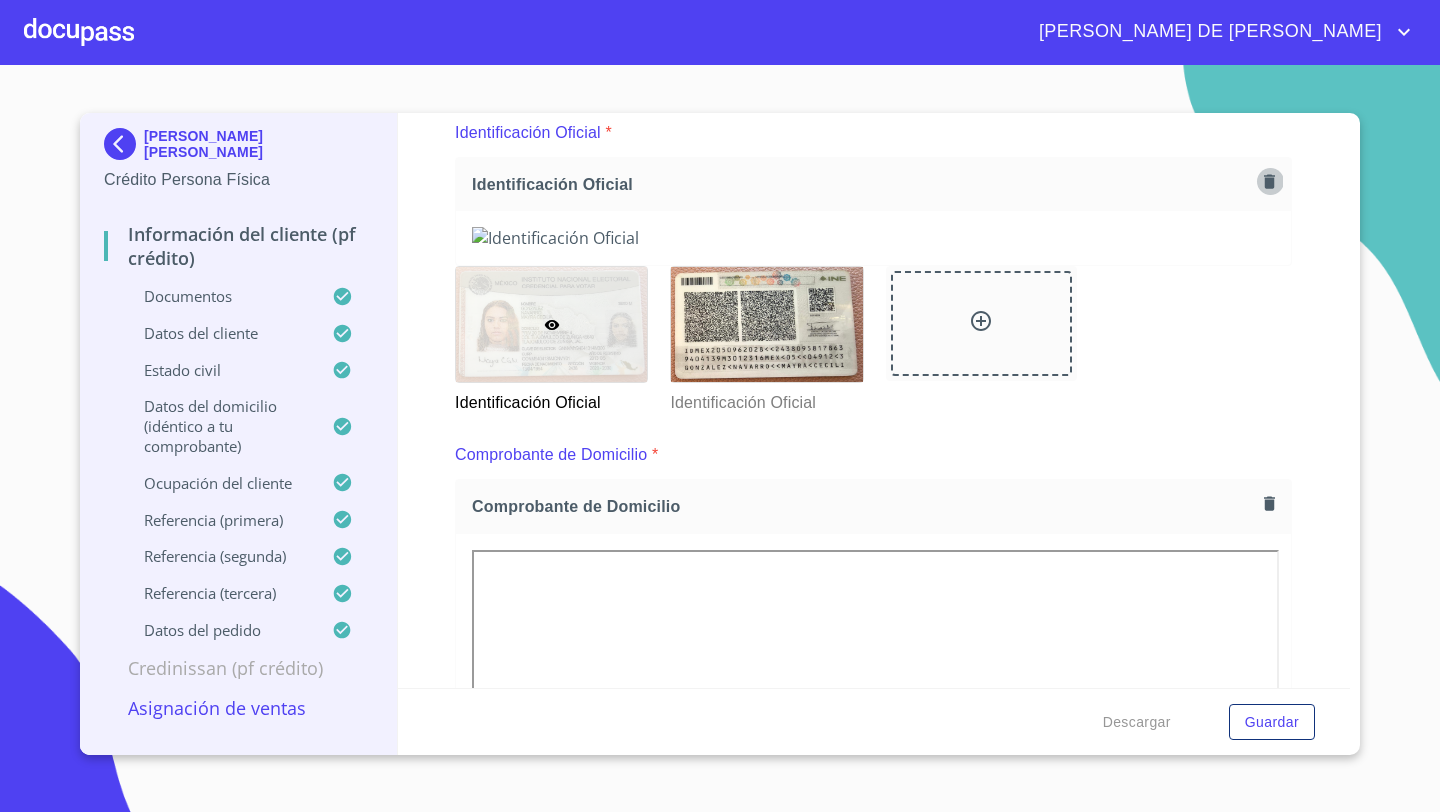 click 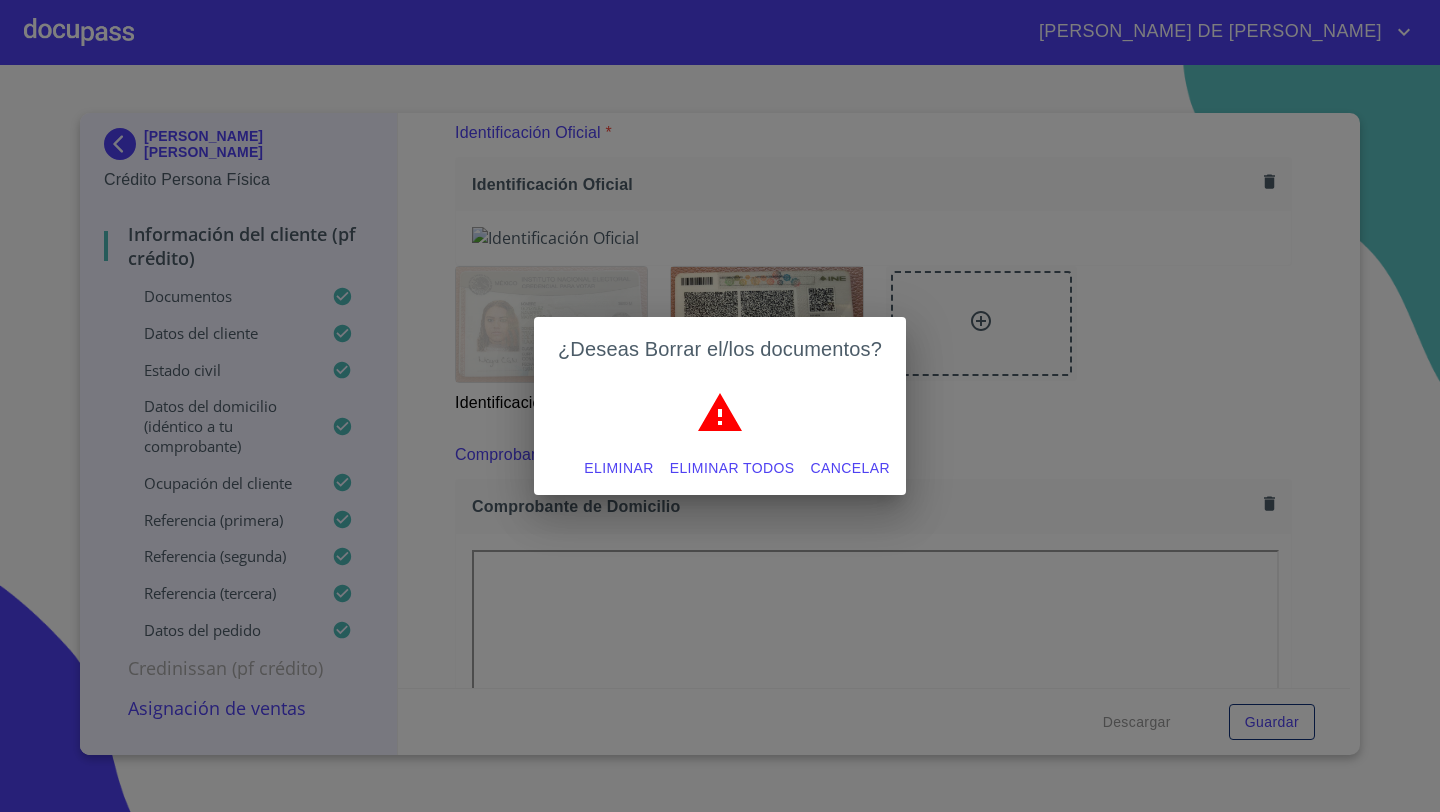 click on "Eliminar" at bounding box center [618, 468] 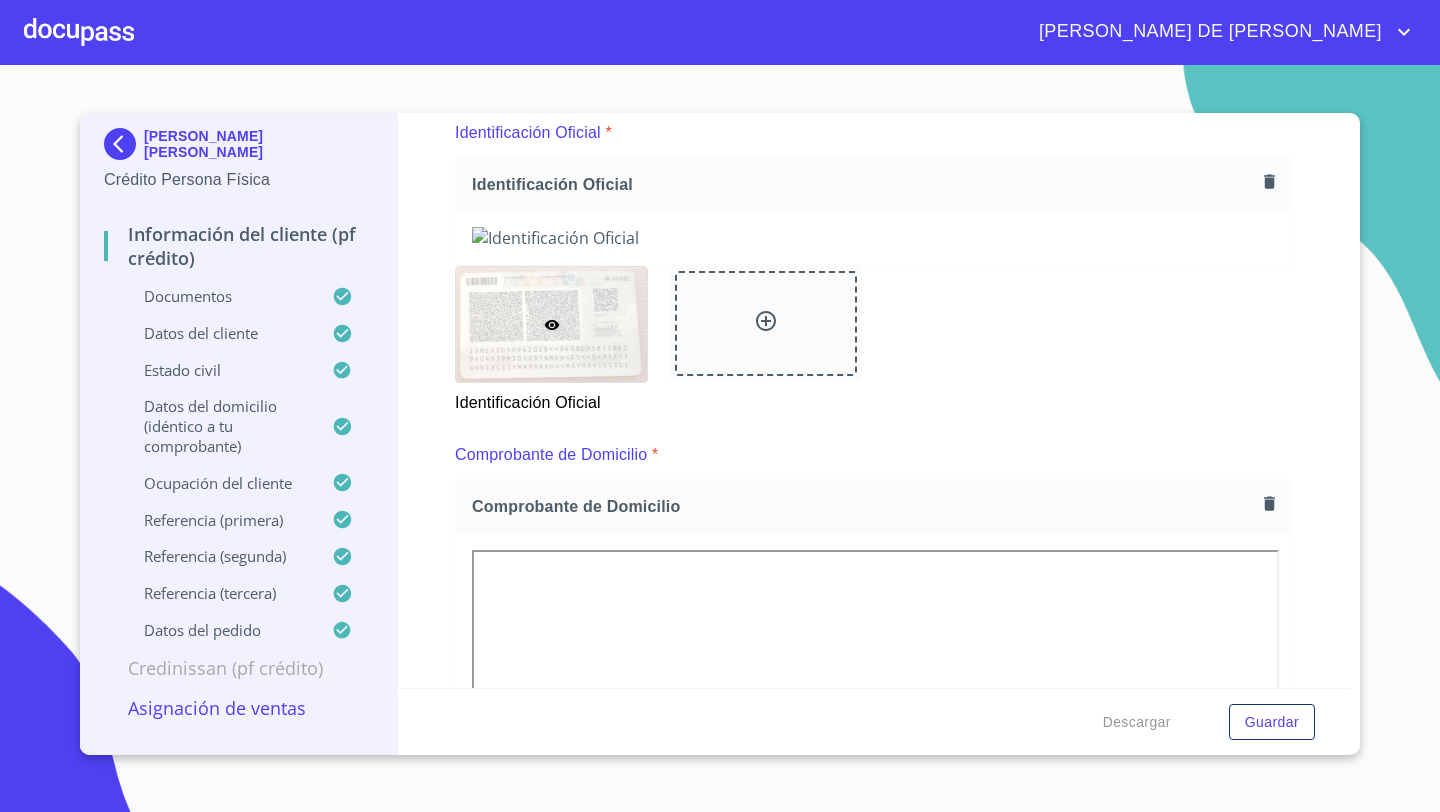 click 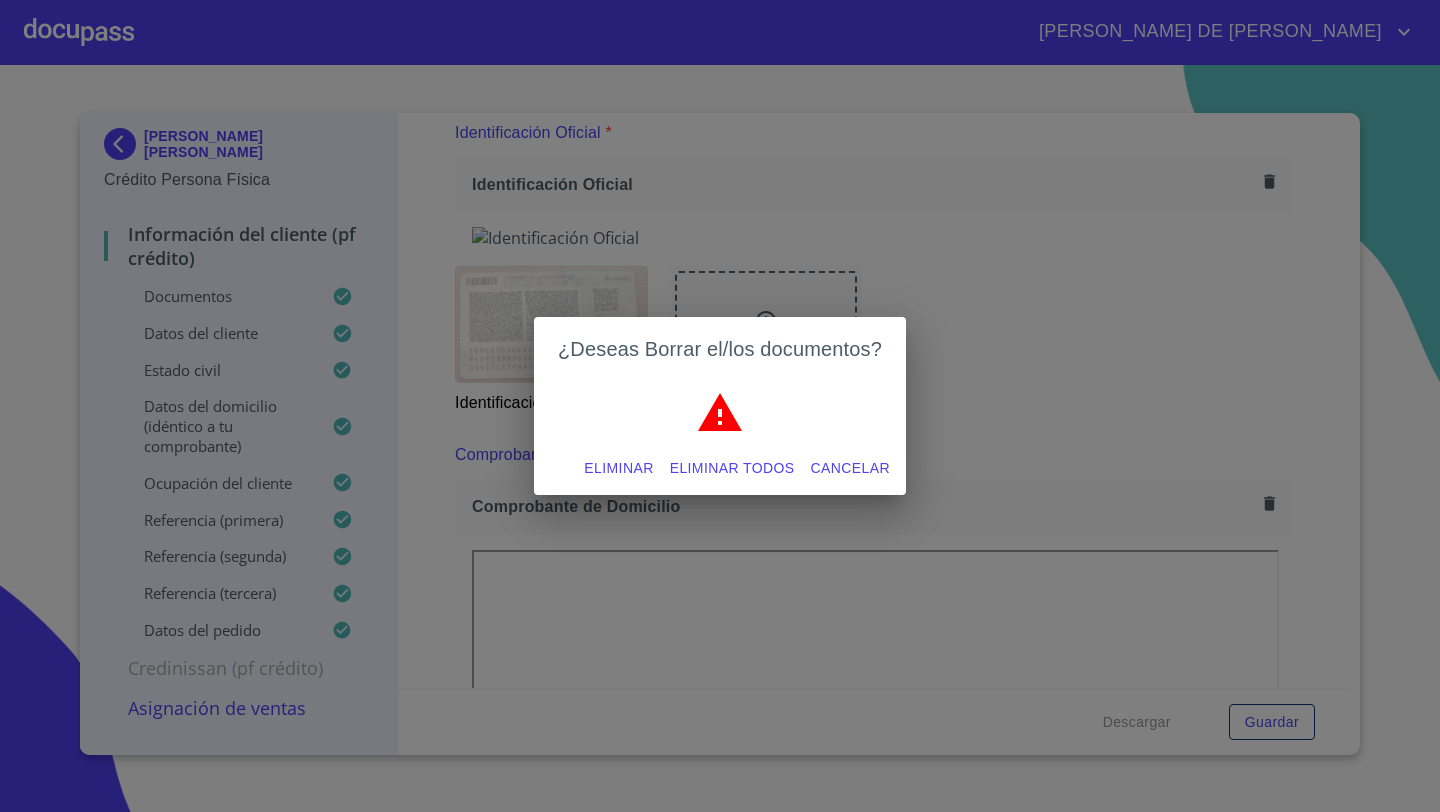 click on "Eliminar" at bounding box center (618, 468) 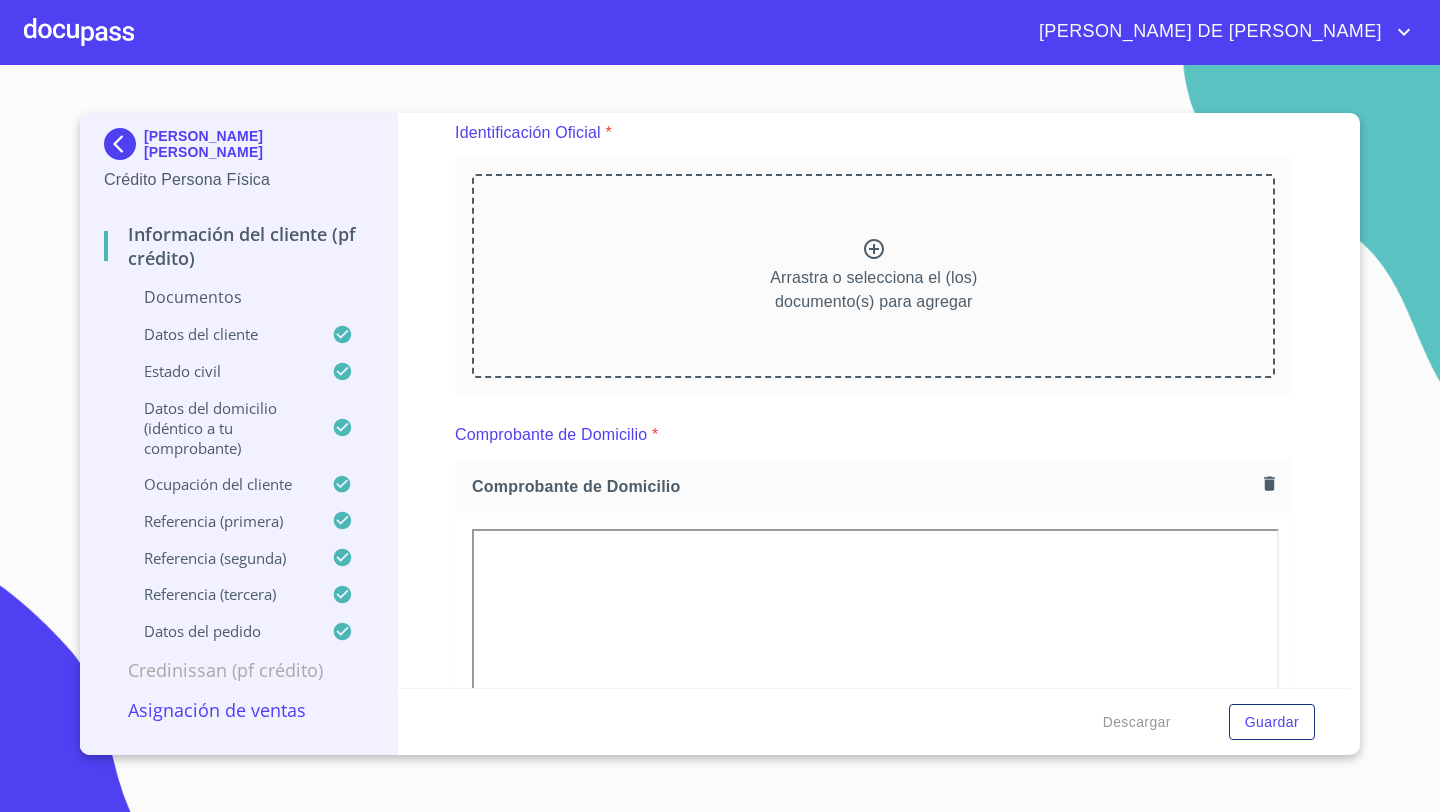 click on "Arrastra o selecciona el (los) documento(s) para agregar" at bounding box center [873, 290] 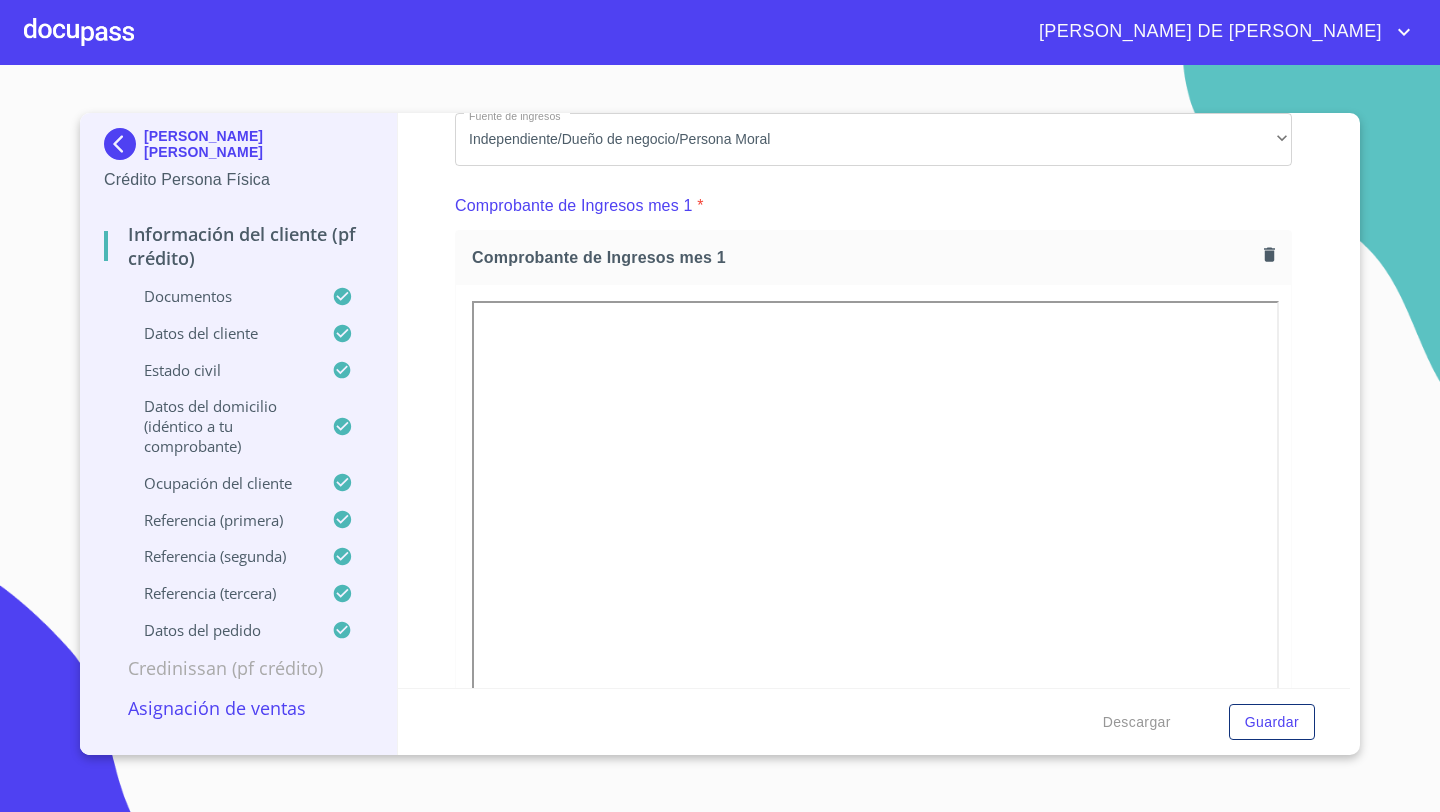 scroll, scrollTop: 1969, scrollLeft: 0, axis: vertical 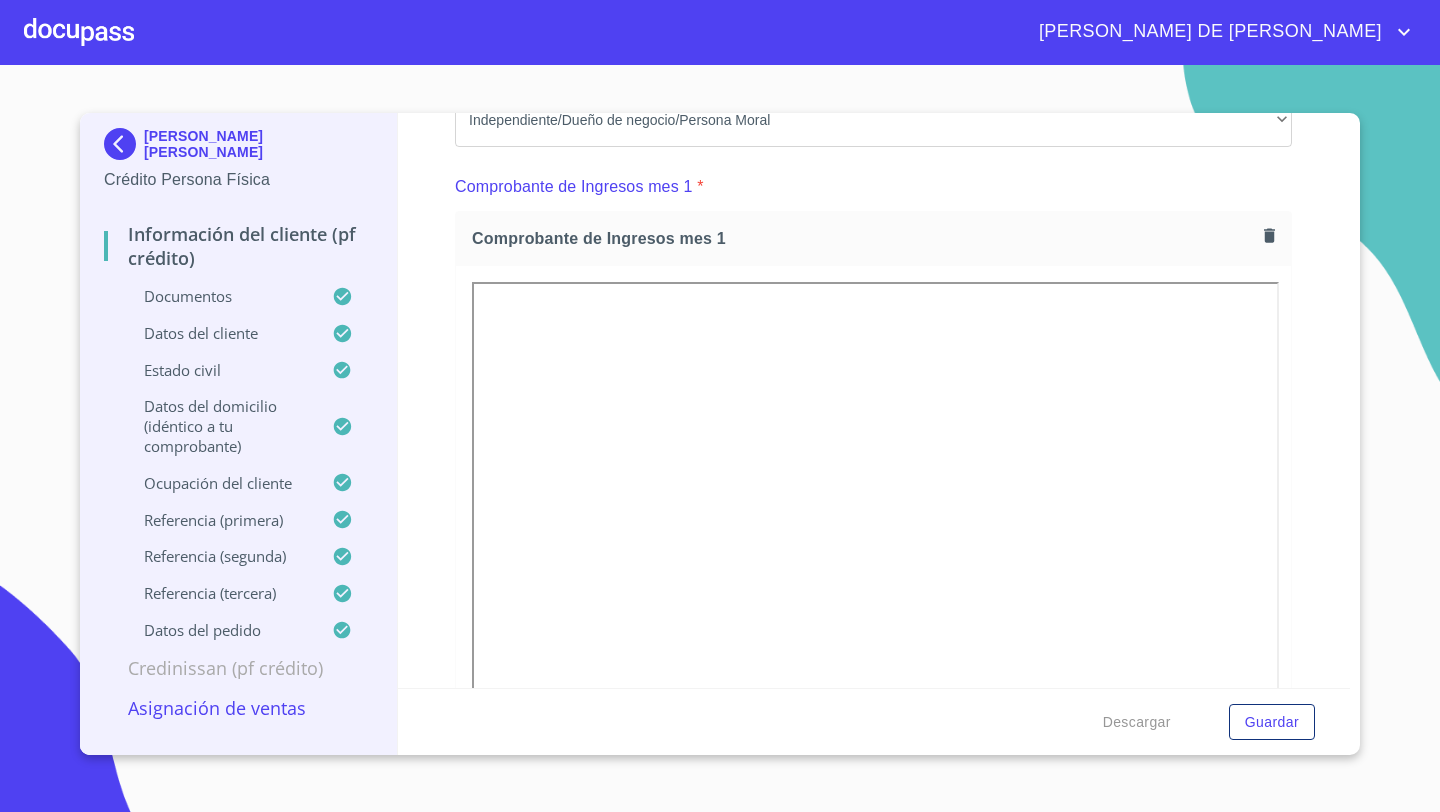 click on "Asignación de Ventas" at bounding box center (238, 708) 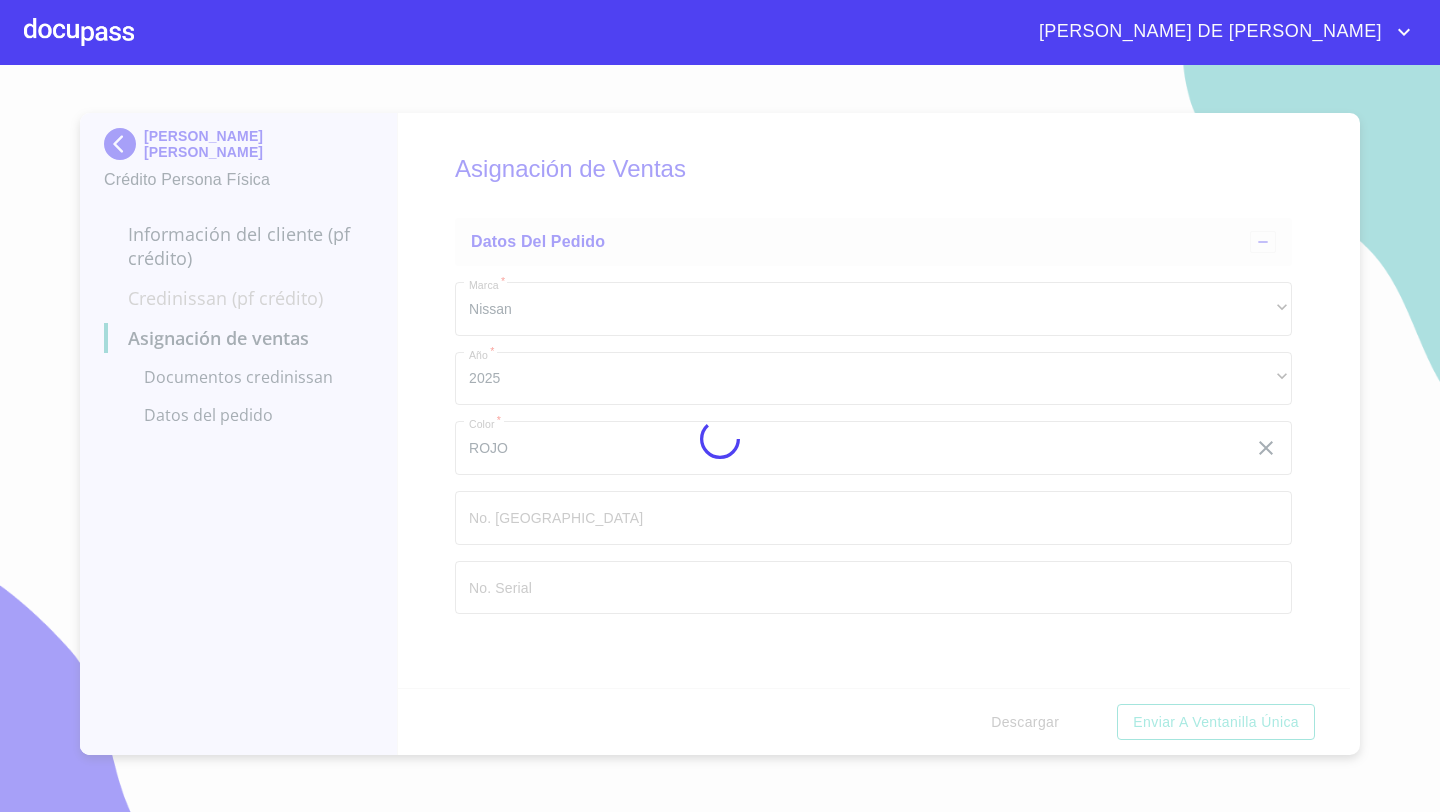 scroll, scrollTop: 0, scrollLeft: 0, axis: both 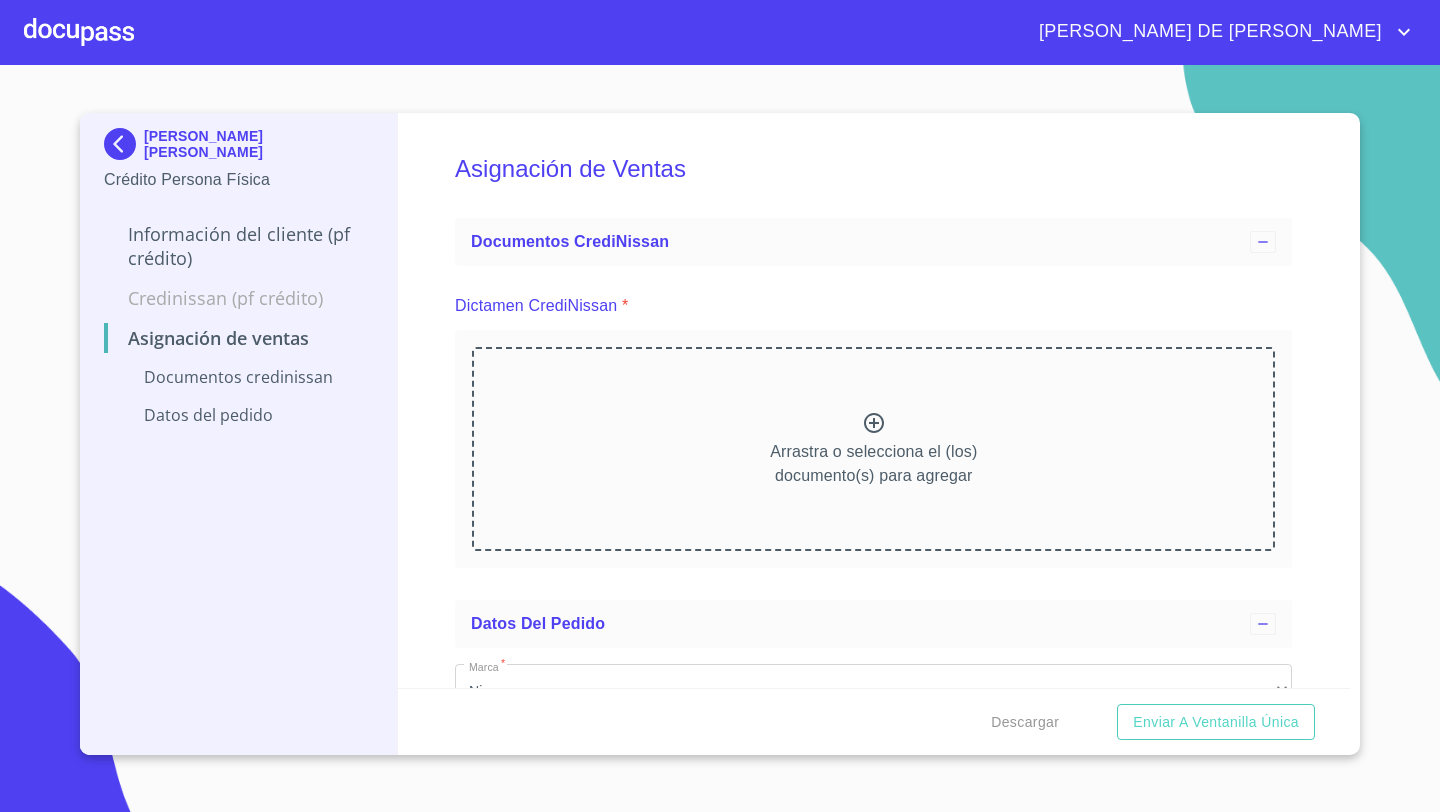 click on "Arrastra o selecciona el (los) documento(s) para agregar" at bounding box center [873, 449] 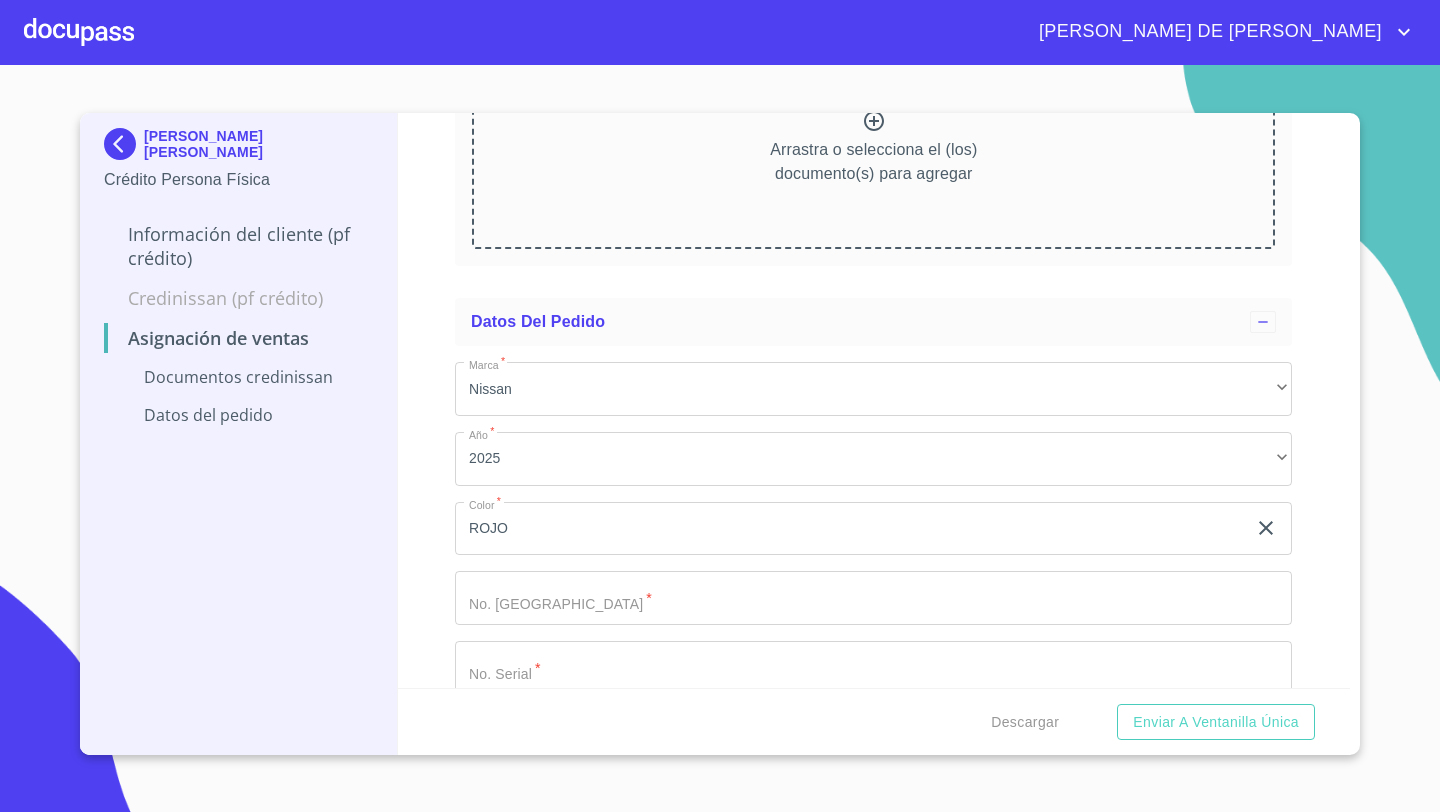 scroll, scrollTop: 319, scrollLeft: 0, axis: vertical 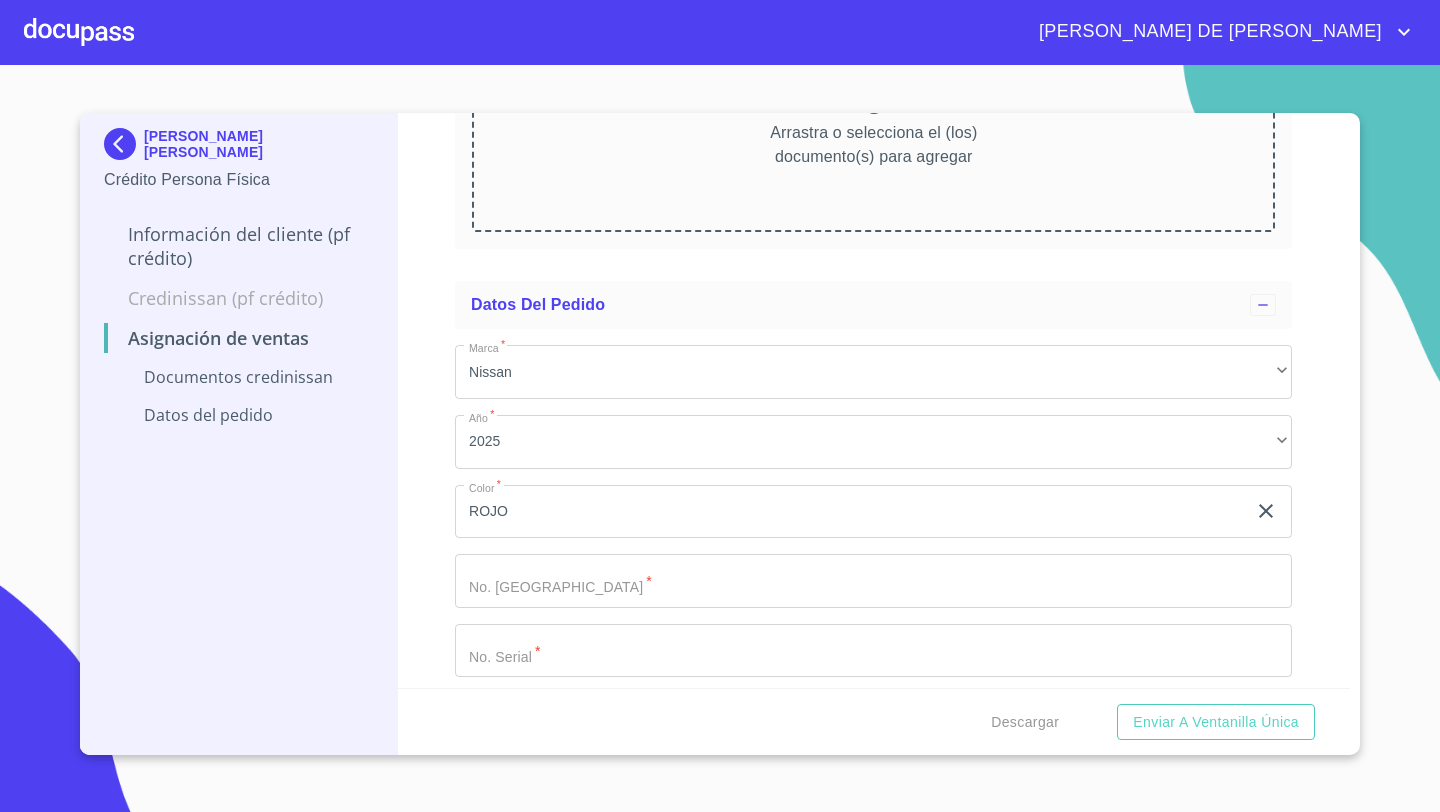 click on "Marca   *" at bounding box center (850, 512) 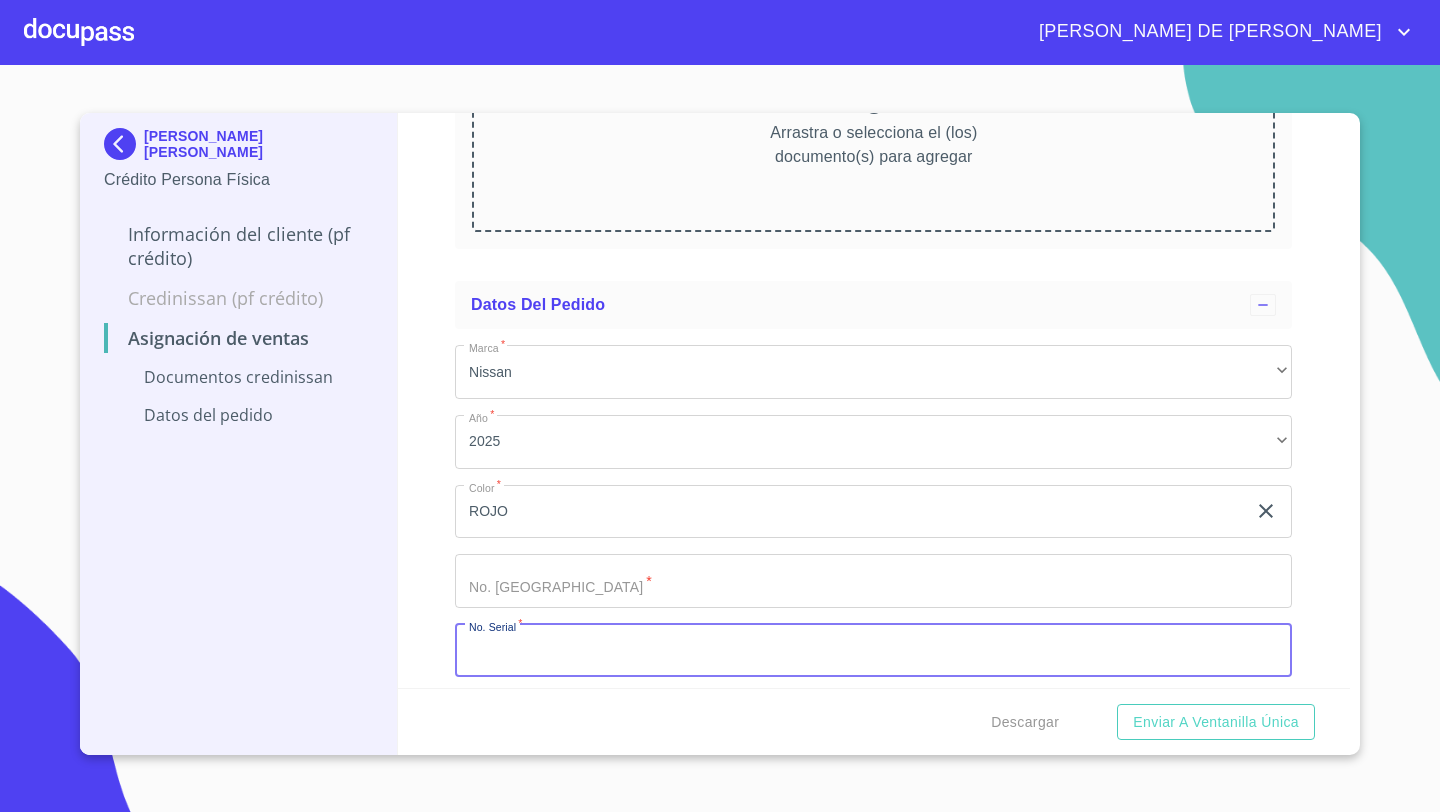 paste on "[US_VEHICLE_IDENTIFICATION_NUMBER]" 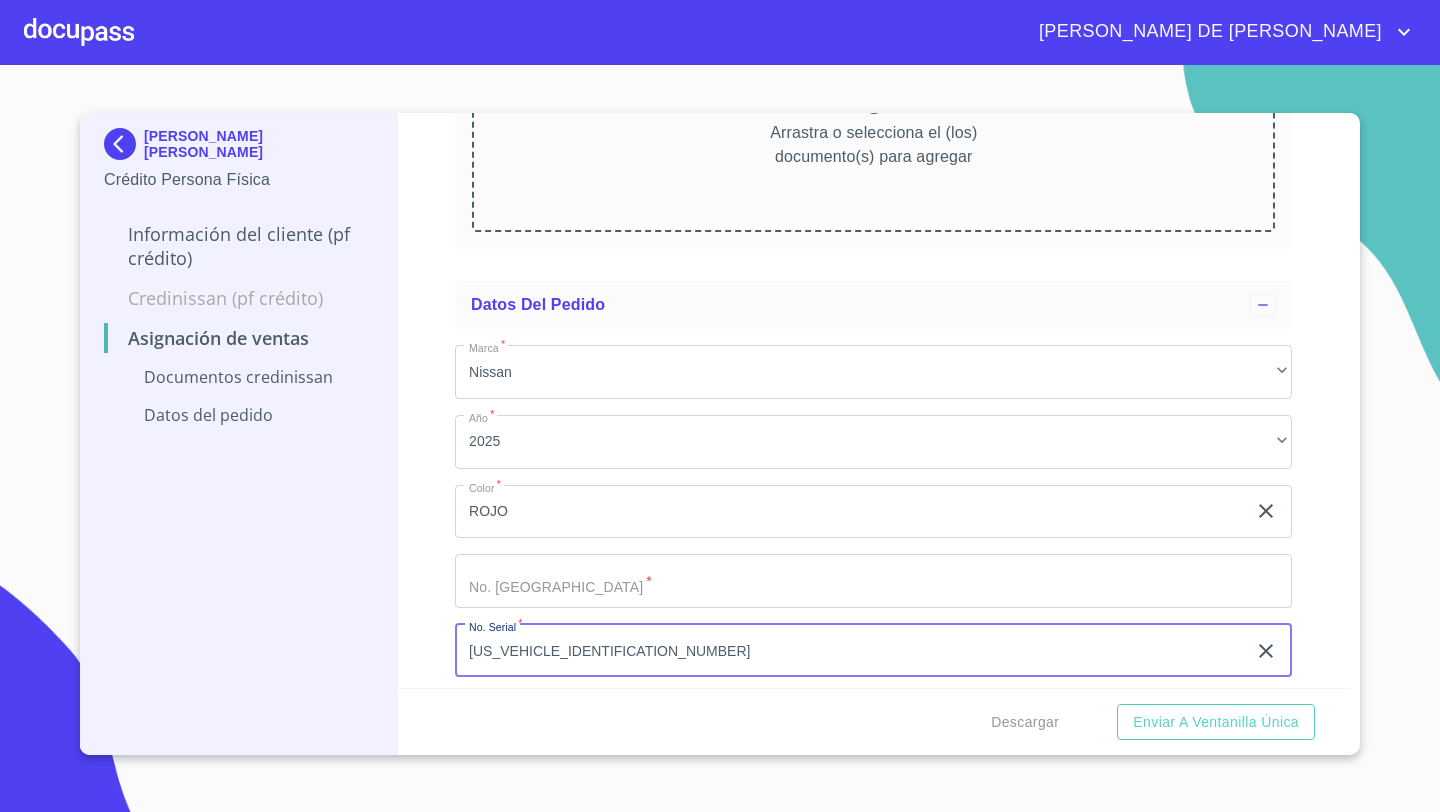 type on "[US_VEHICLE_IDENTIFICATION_NUMBER]" 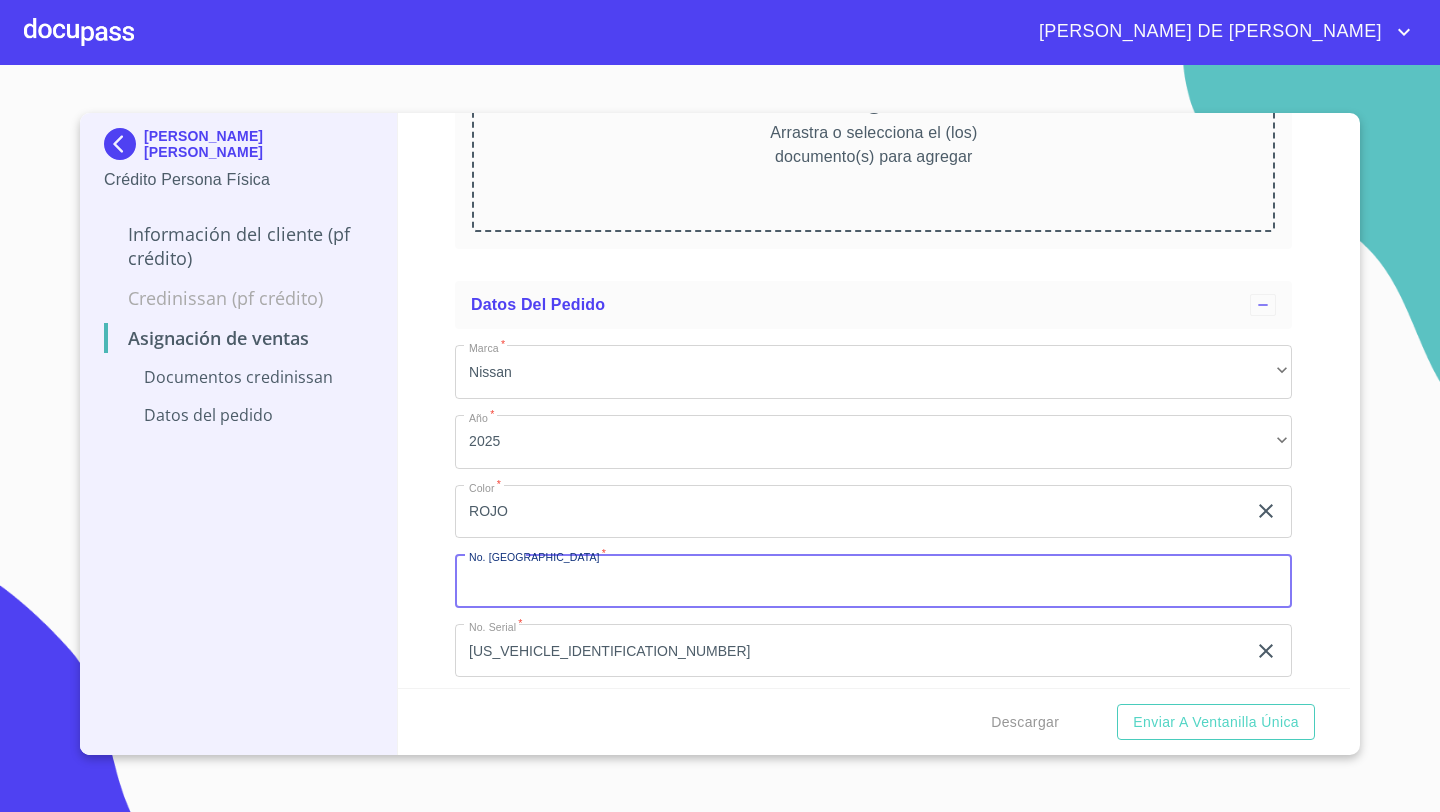 click on "Marca   *" at bounding box center (873, 581) 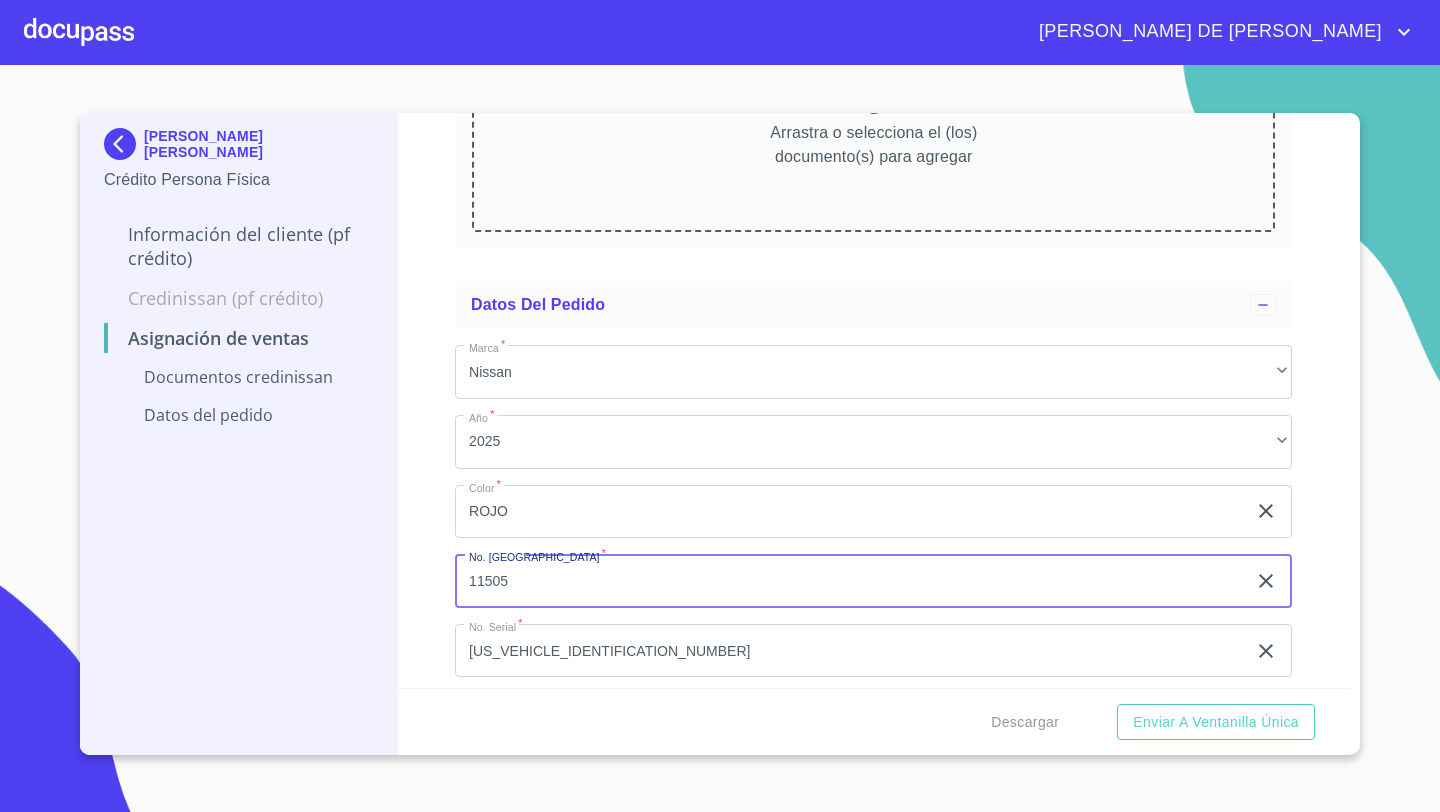 type on "11505" 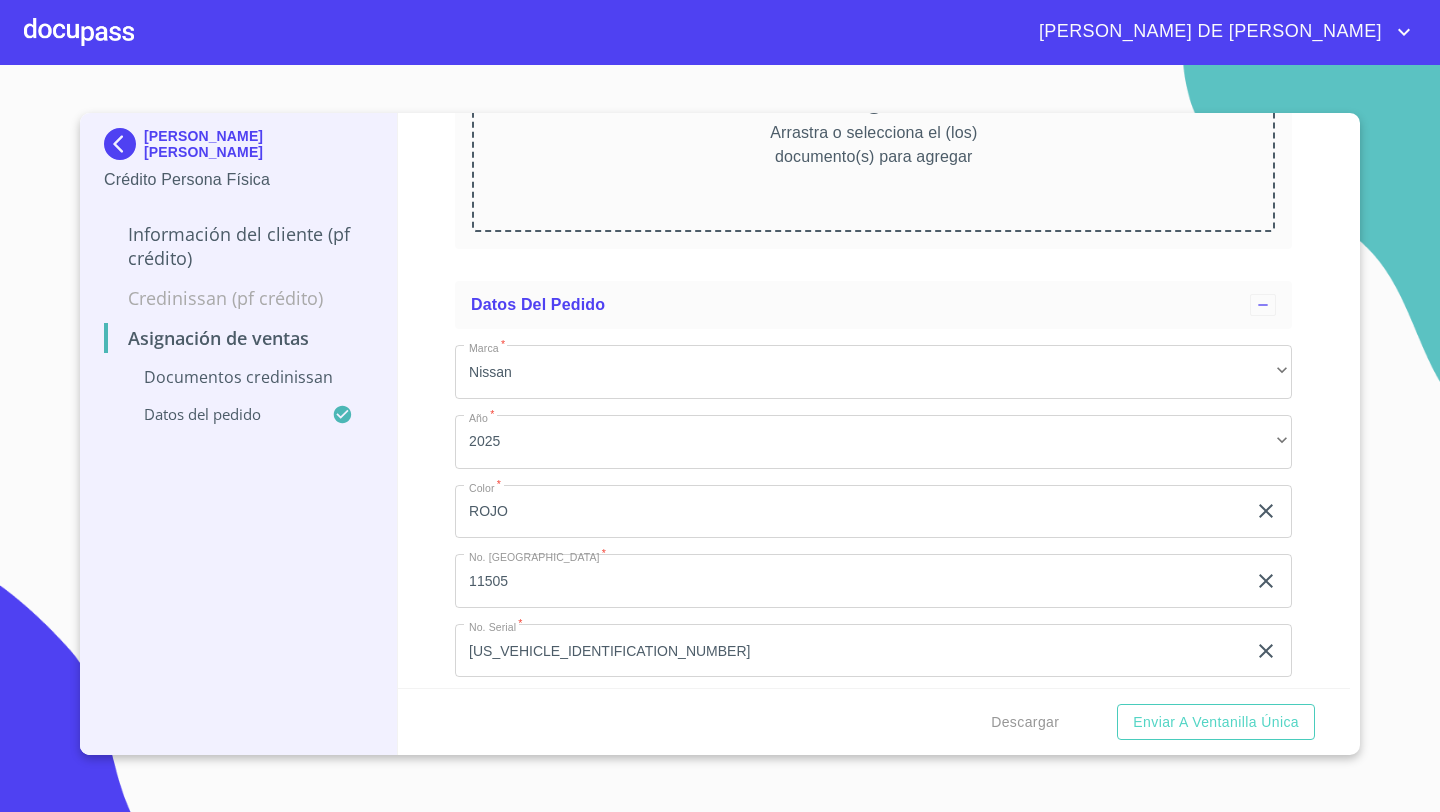 click on "Arrastra o selecciona el (los) documento(s) para agregar" at bounding box center [873, 145] 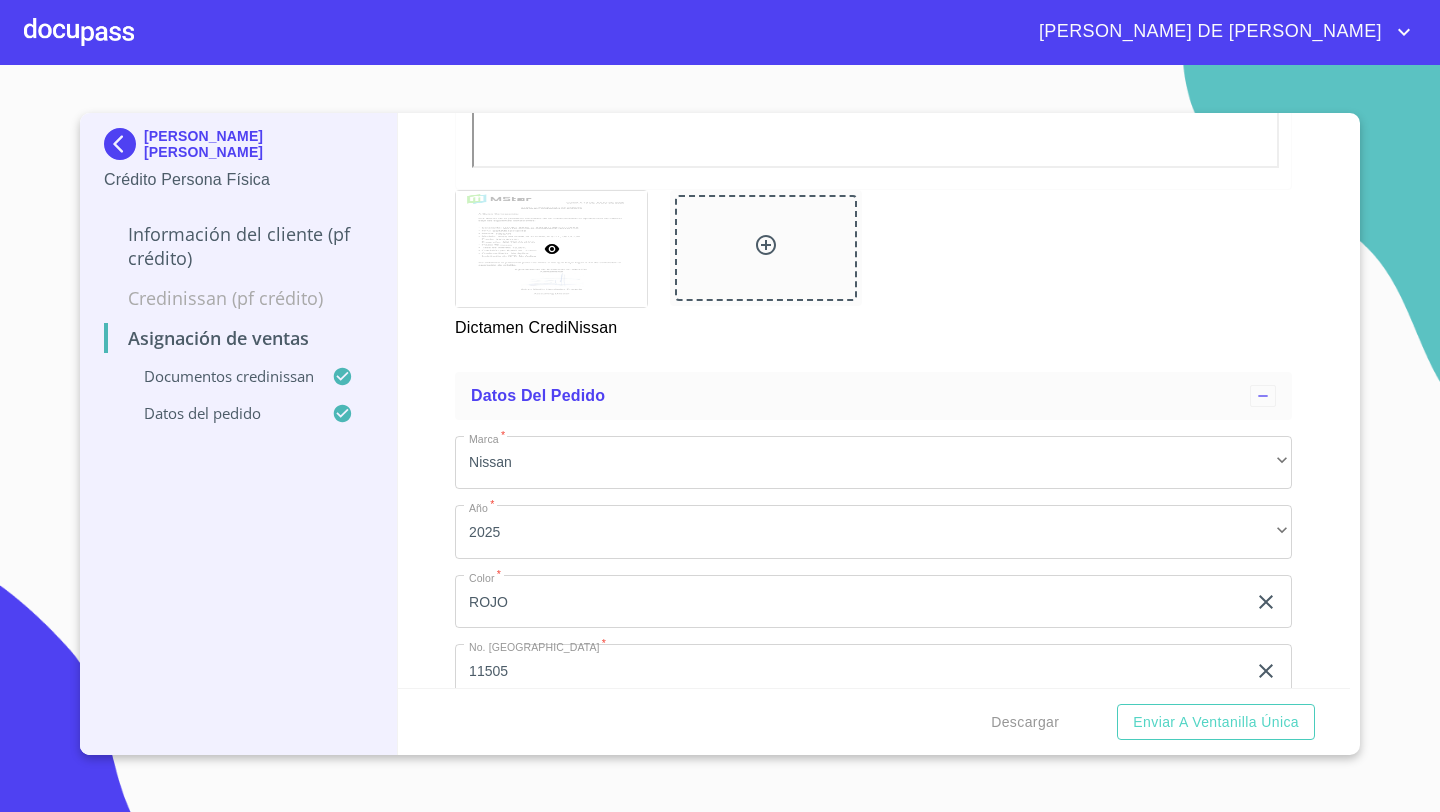 scroll, scrollTop: 873, scrollLeft: 0, axis: vertical 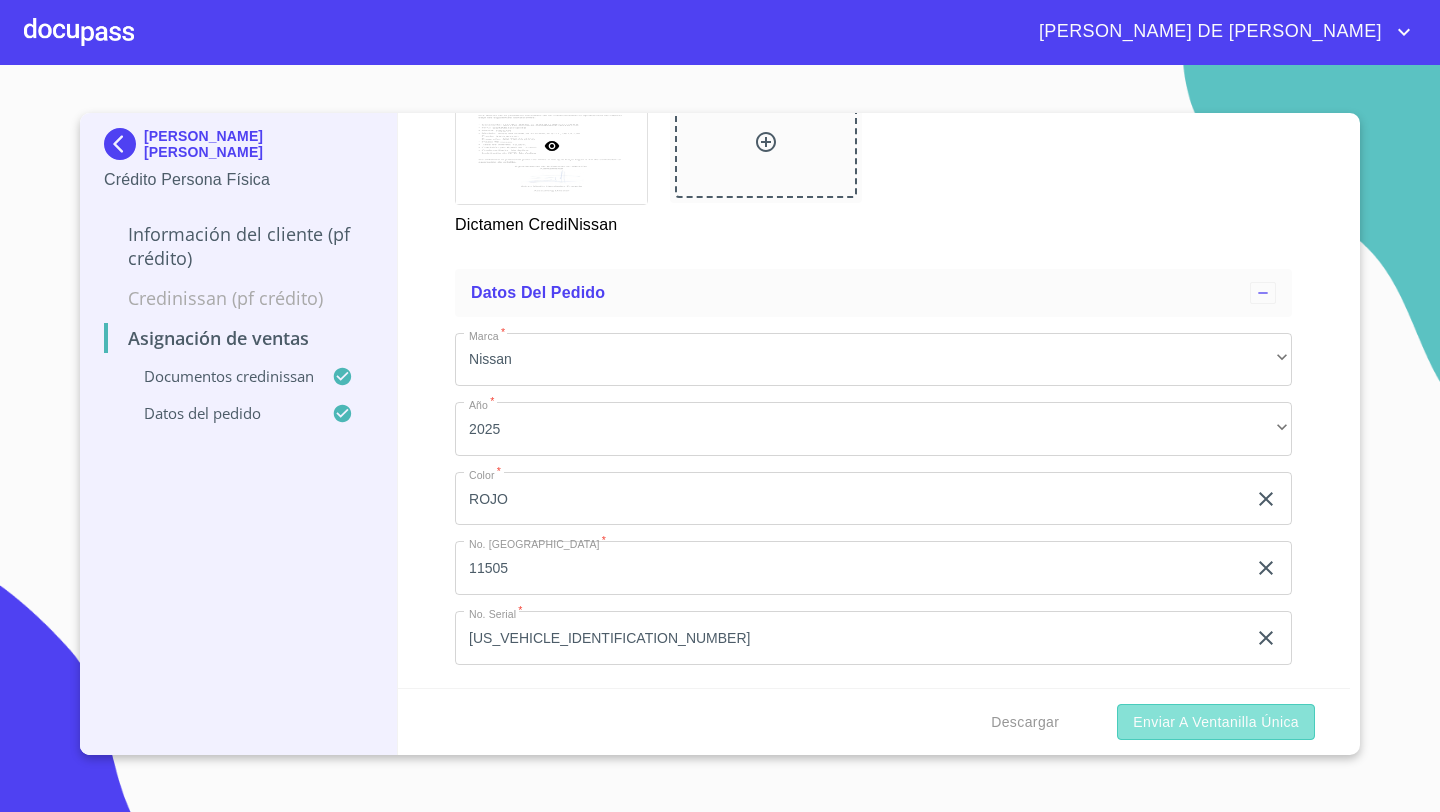 click on "Enviar a Ventanilla única" at bounding box center (1216, 722) 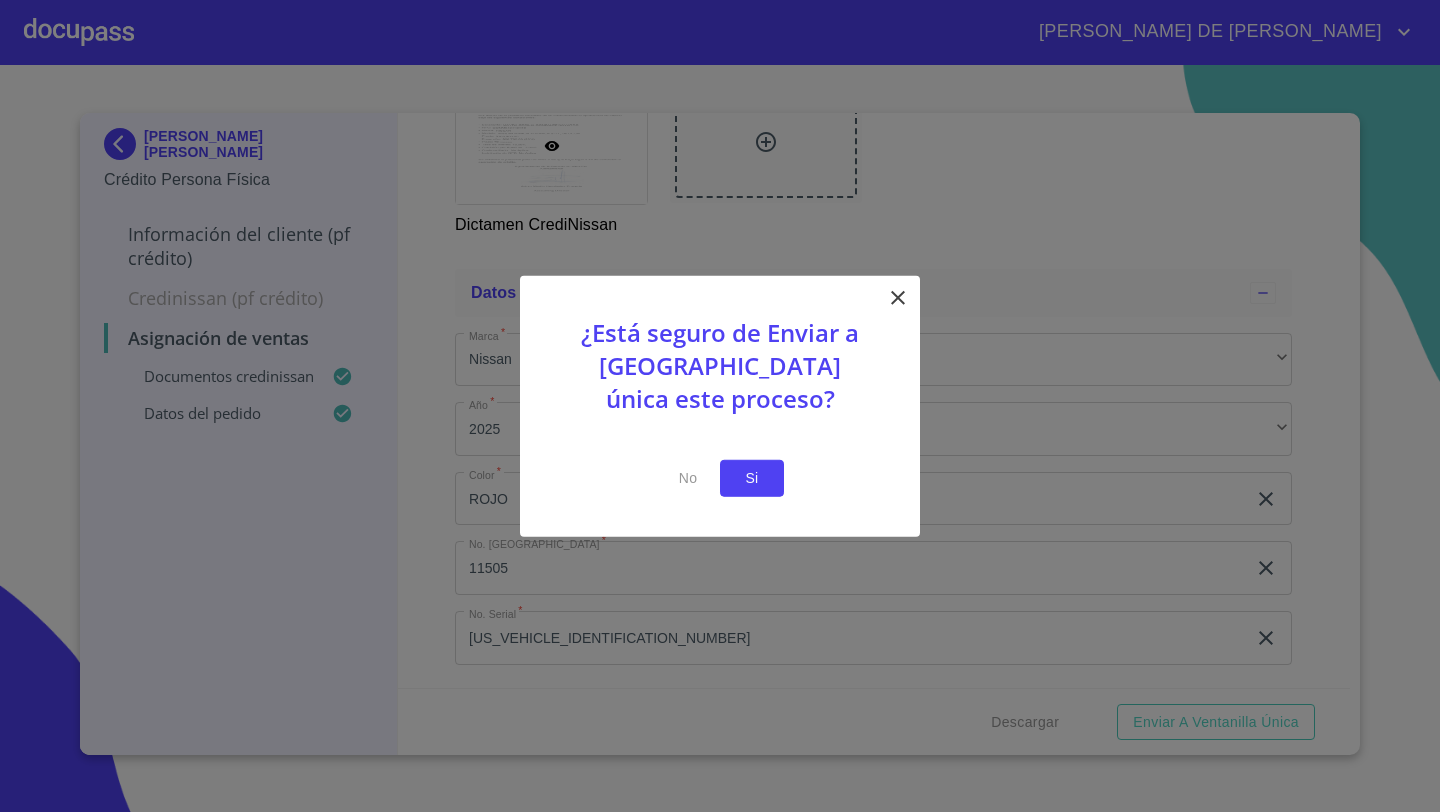 click on "Si" at bounding box center (752, 478) 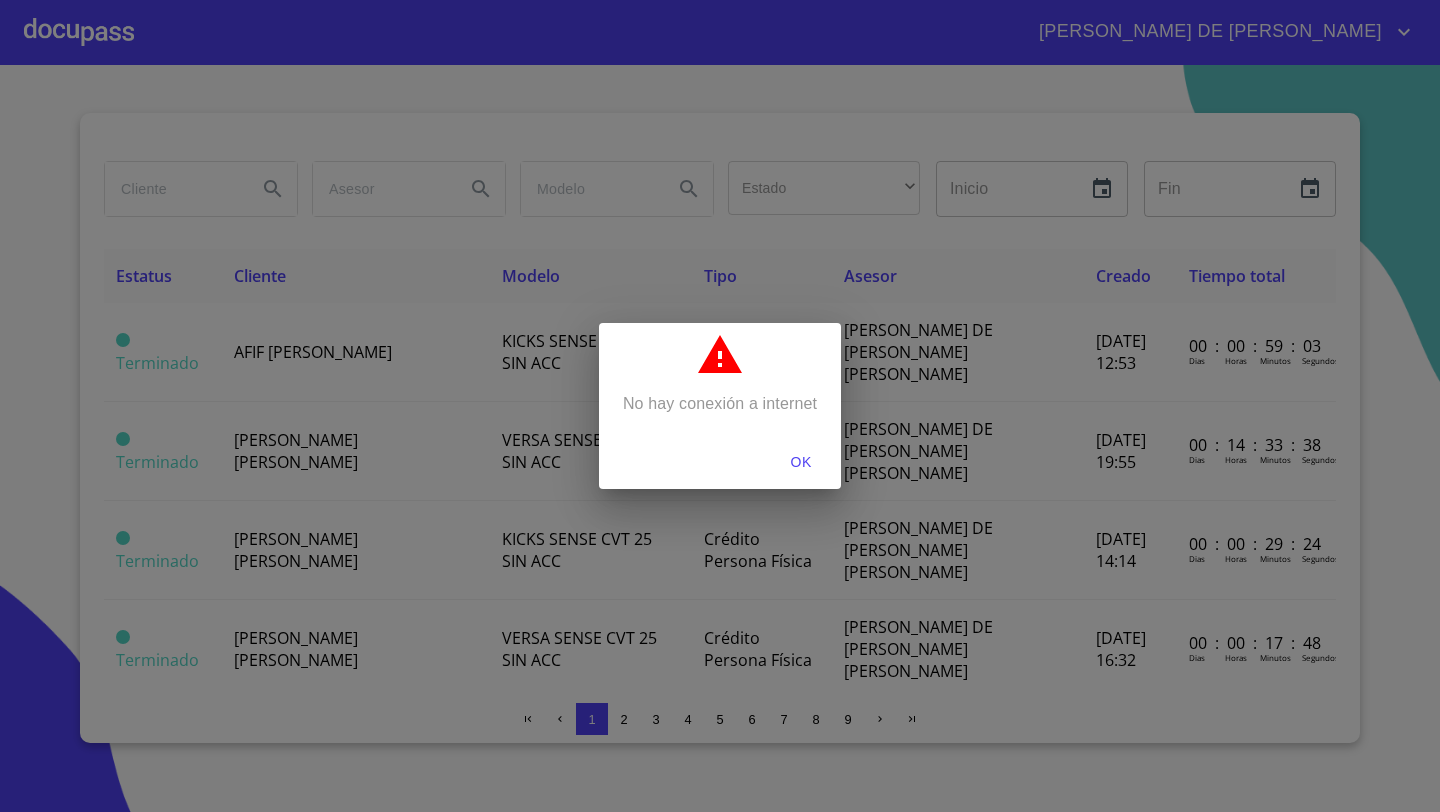 click on "OK" at bounding box center (801, 462) 